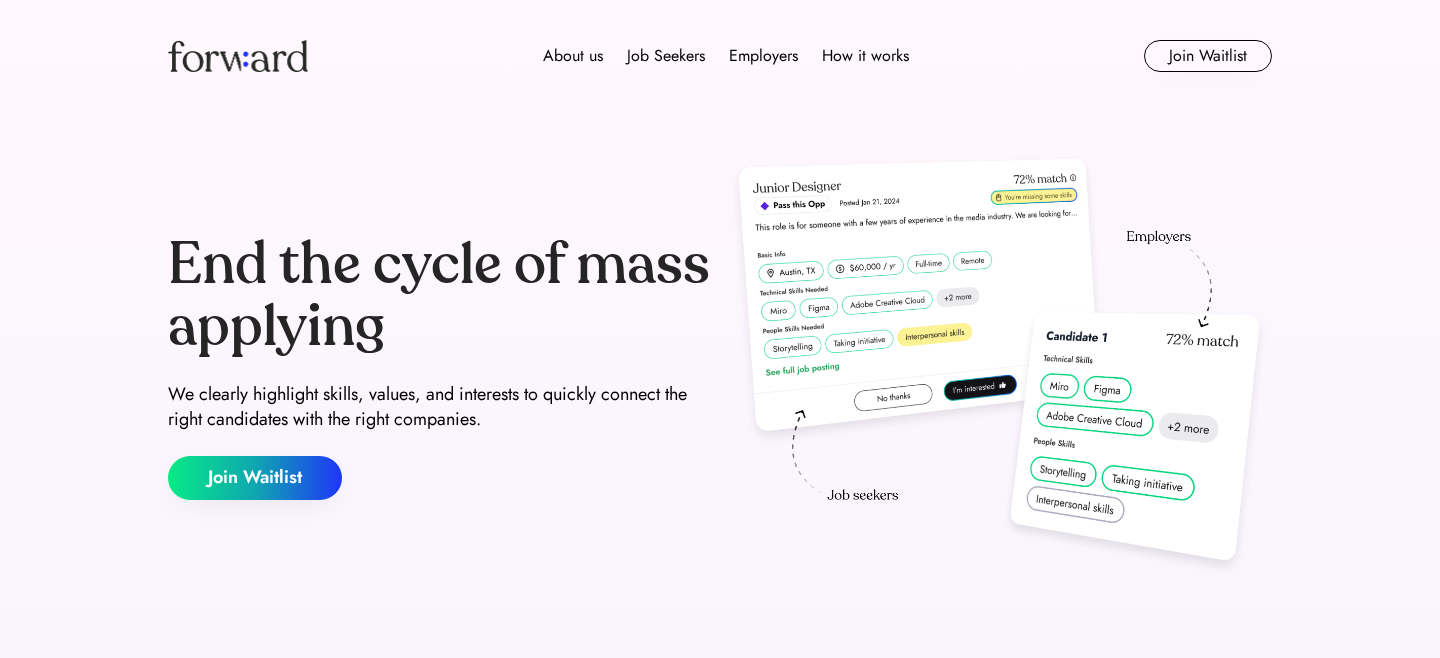 scroll, scrollTop: 0, scrollLeft: 0, axis: both 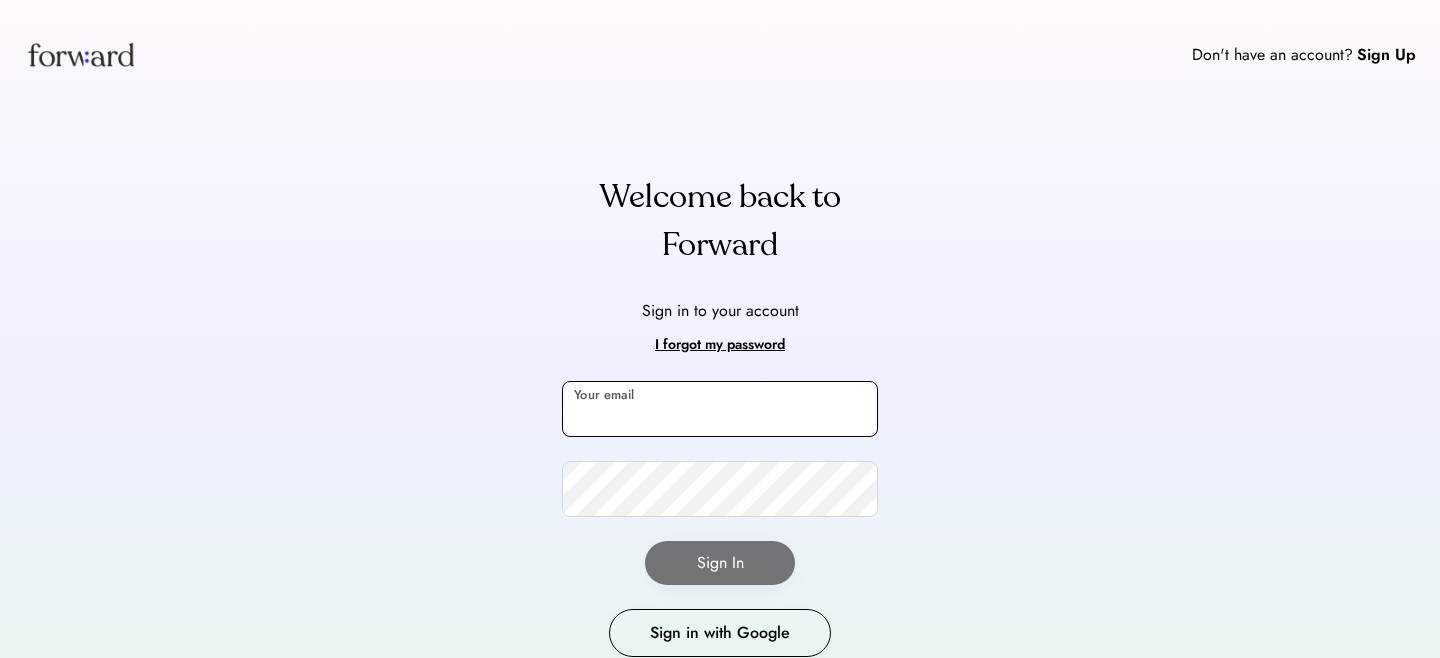drag, startPoint x: 799, startPoint y: 424, endPoint x: 799, endPoint y: 408, distance: 16 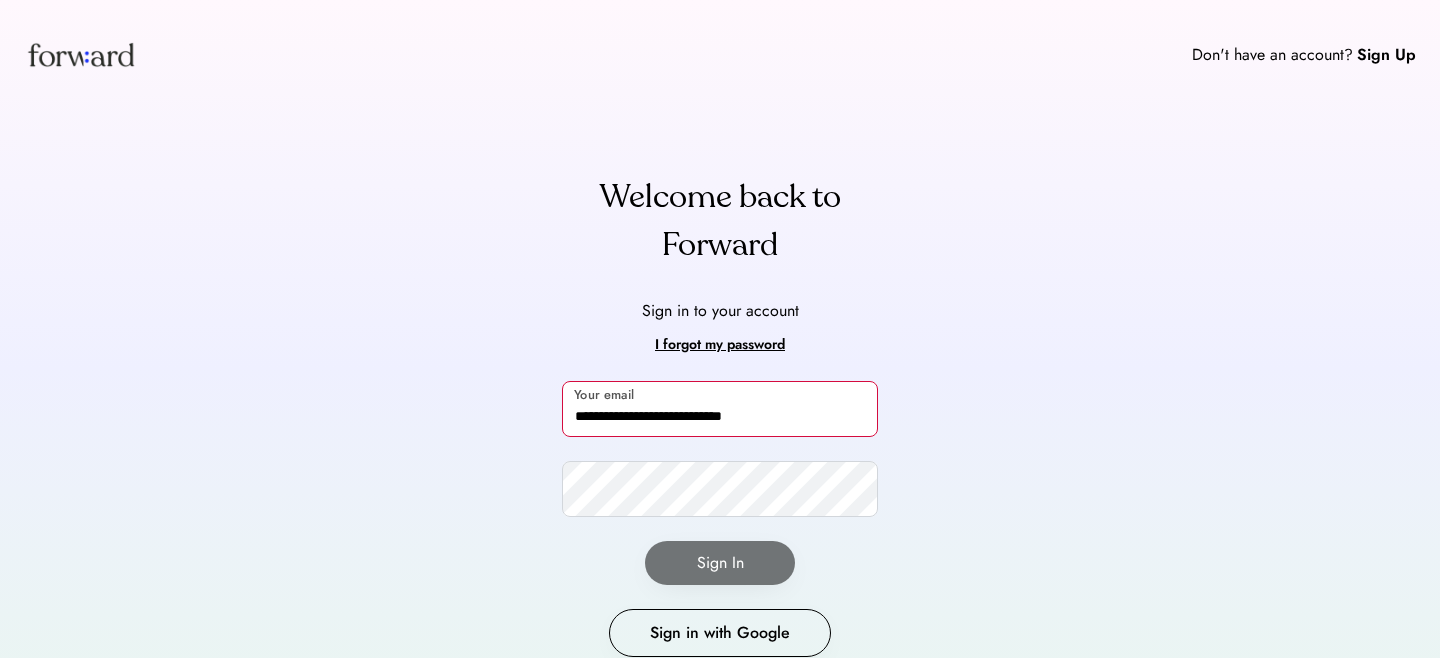 type on "**********" 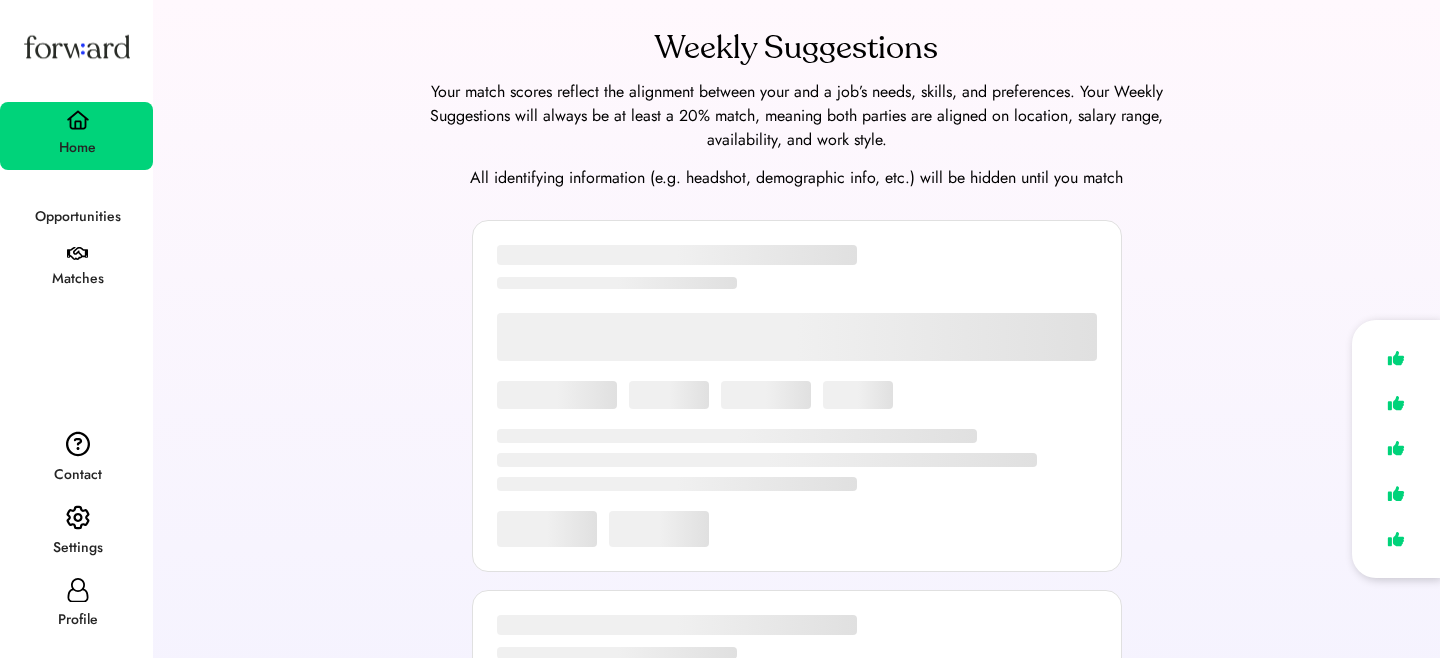 scroll, scrollTop: 0, scrollLeft: 0, axis: both 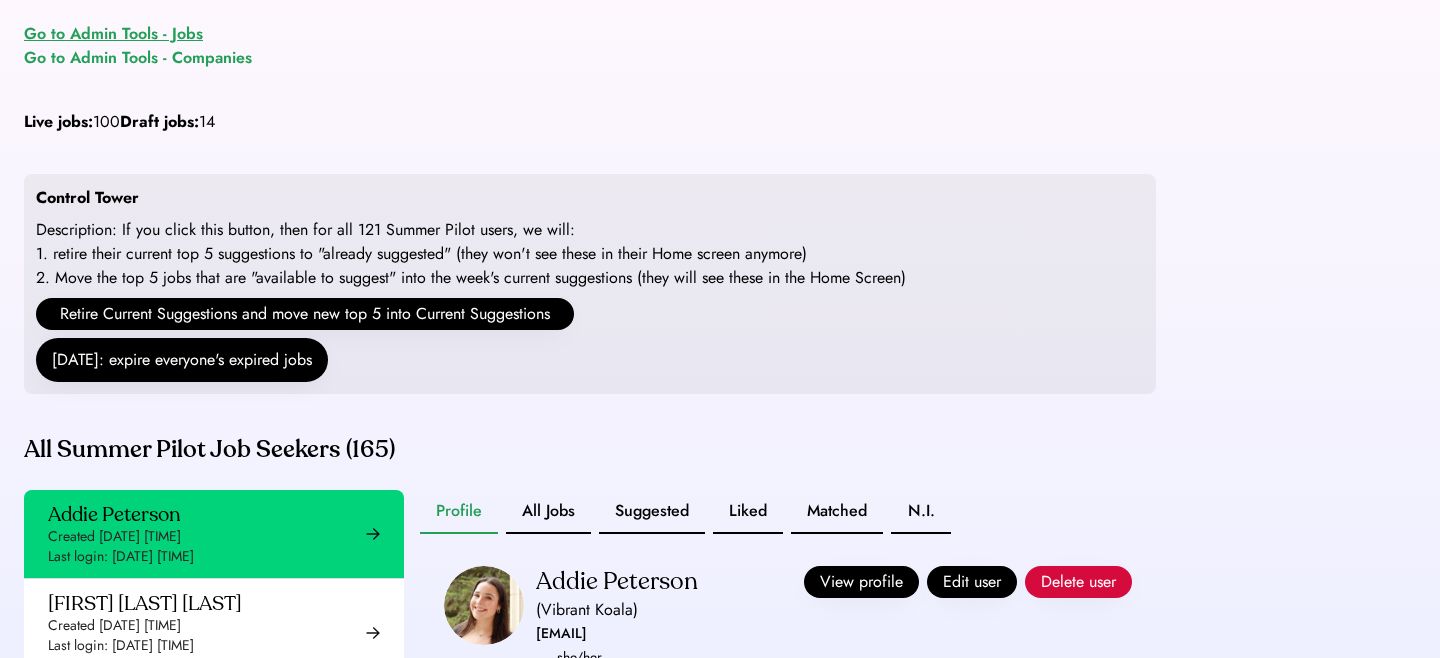 click on "Go to Admin Tools - Jobs" at bounding box center (113, 34) 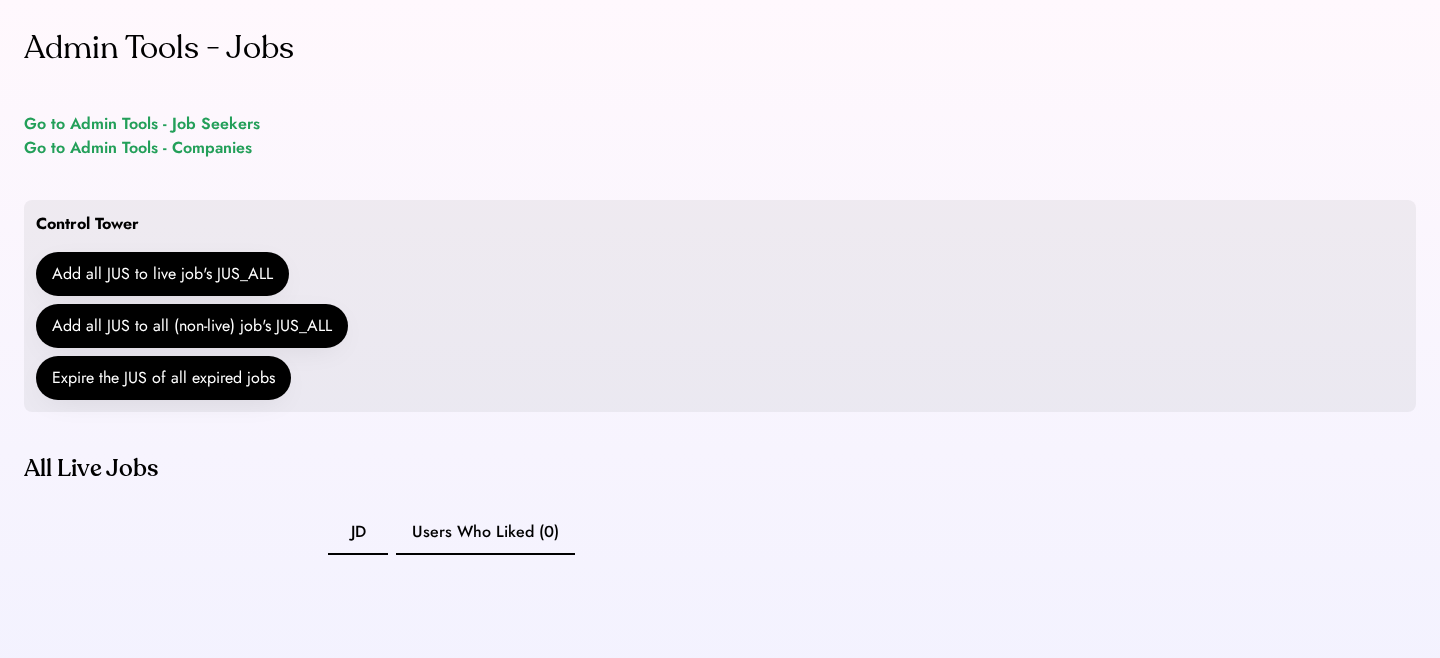 scroll, scrollTop: 0, scrollLeft: 0, axis: both 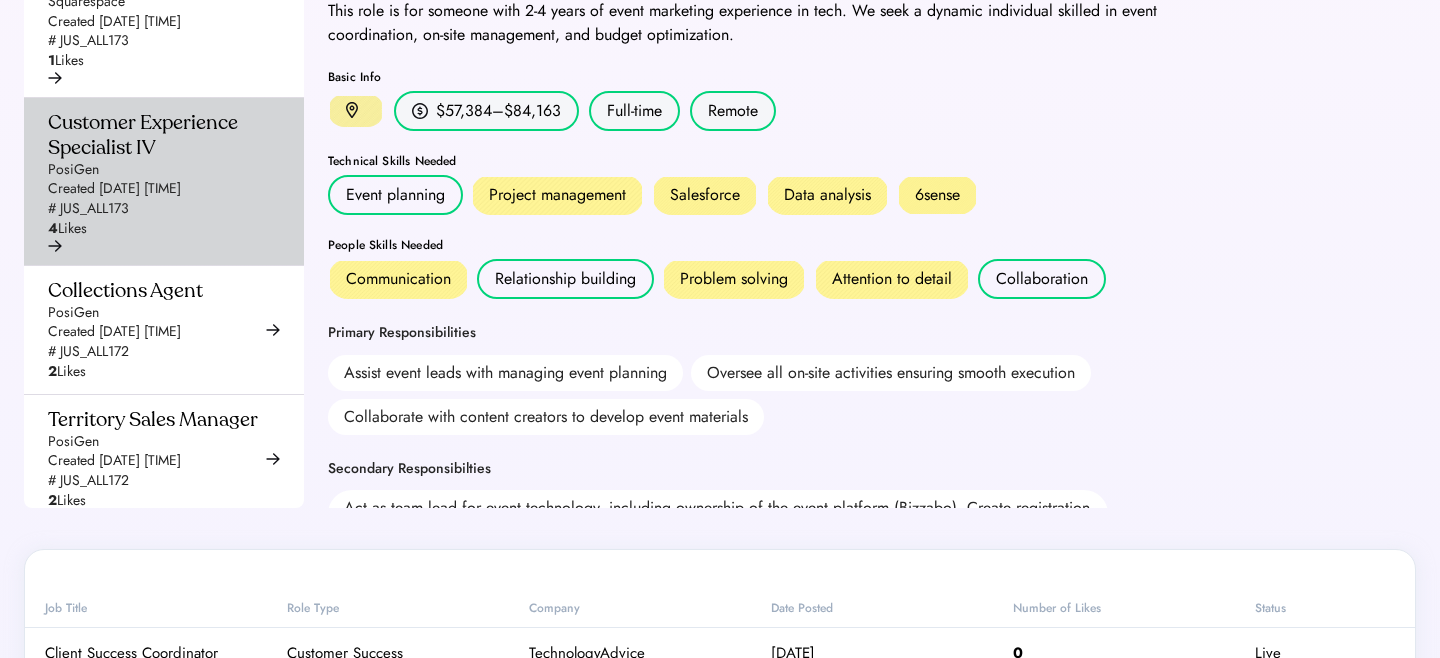 click on "Customer Experience Specialist IV PosiGen Created Jul 15, 2025 2:03 pm # JUS_ALL173 4  Likes" at bounding box center (158, 174) 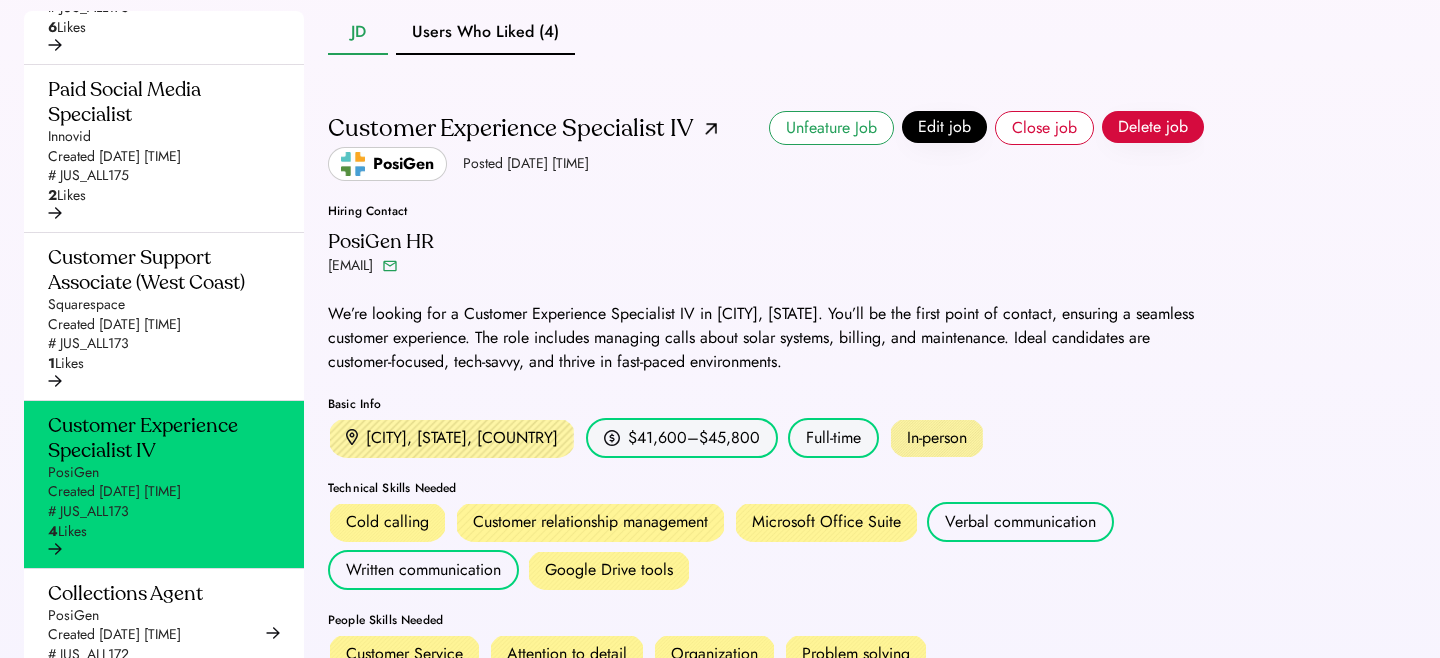 scroll, scrollTop: 697, scrollLeft: 0, axis: vertical 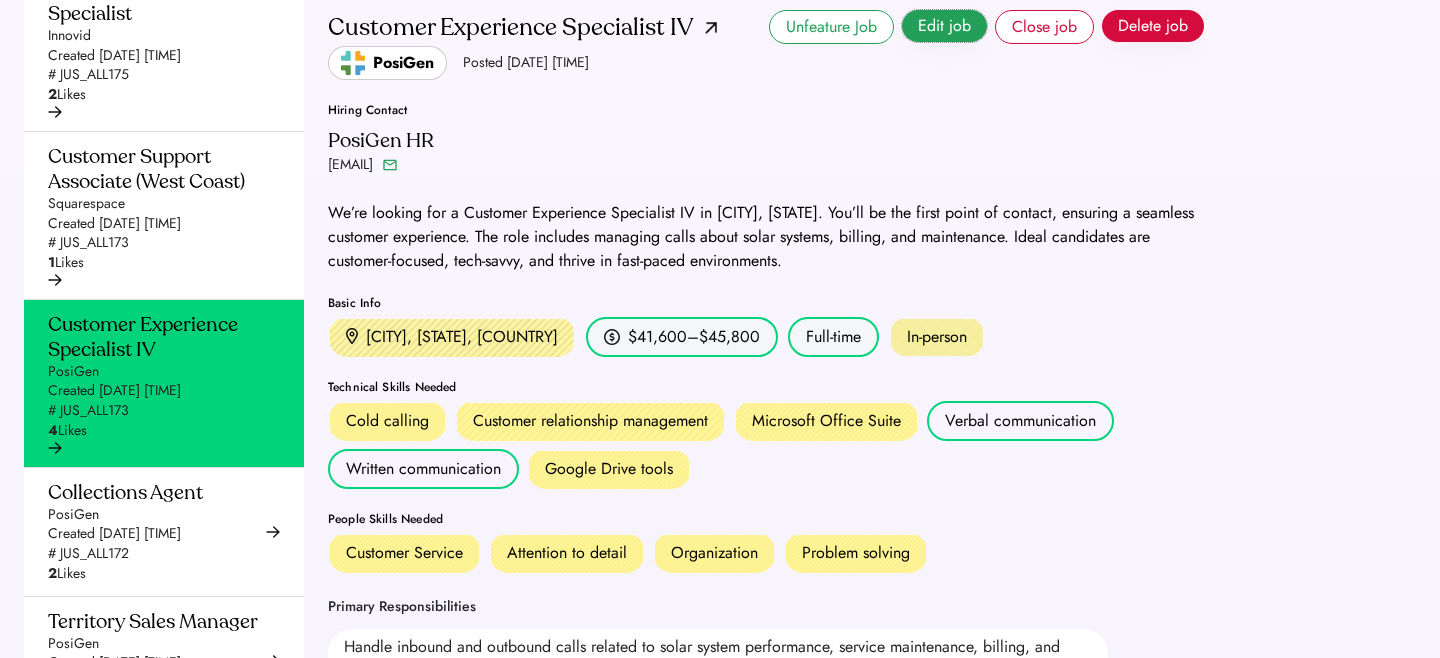 click on "Edit job" at bounding box center [944, 26] 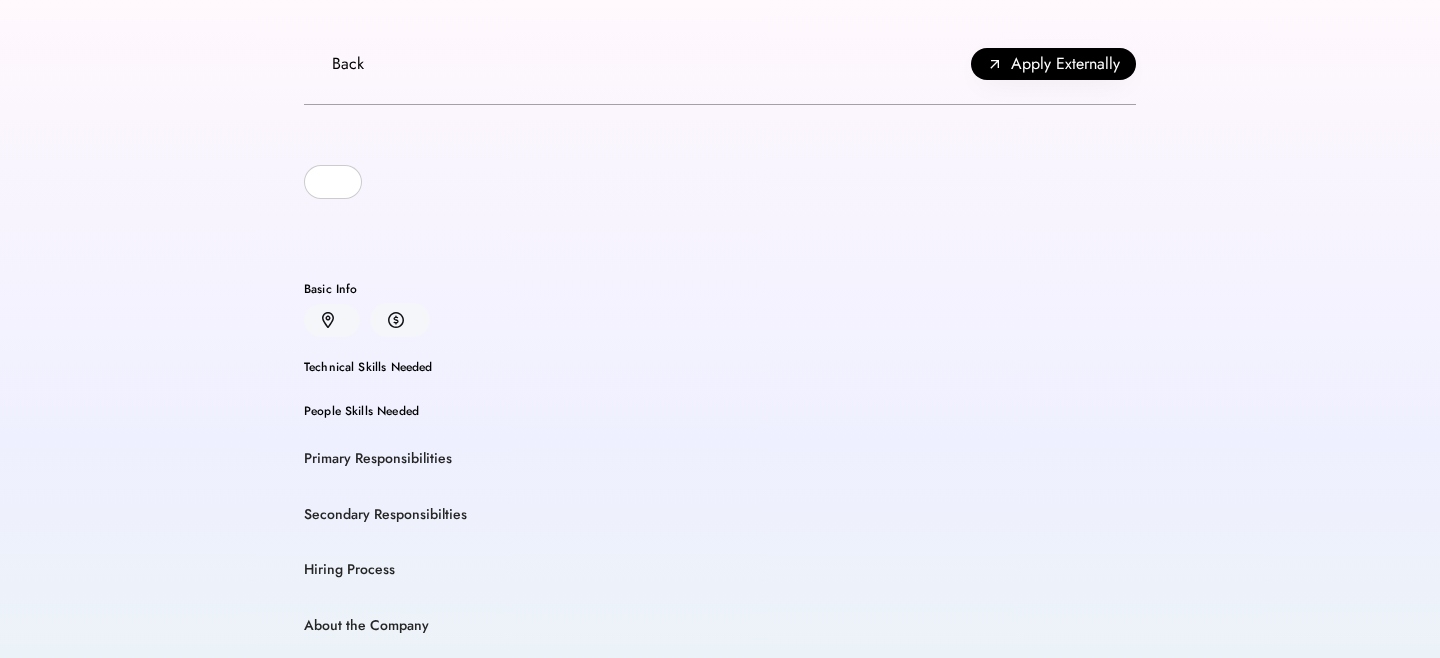 scroll, scrollTop: 0, scrollLeft: 0, axis: both 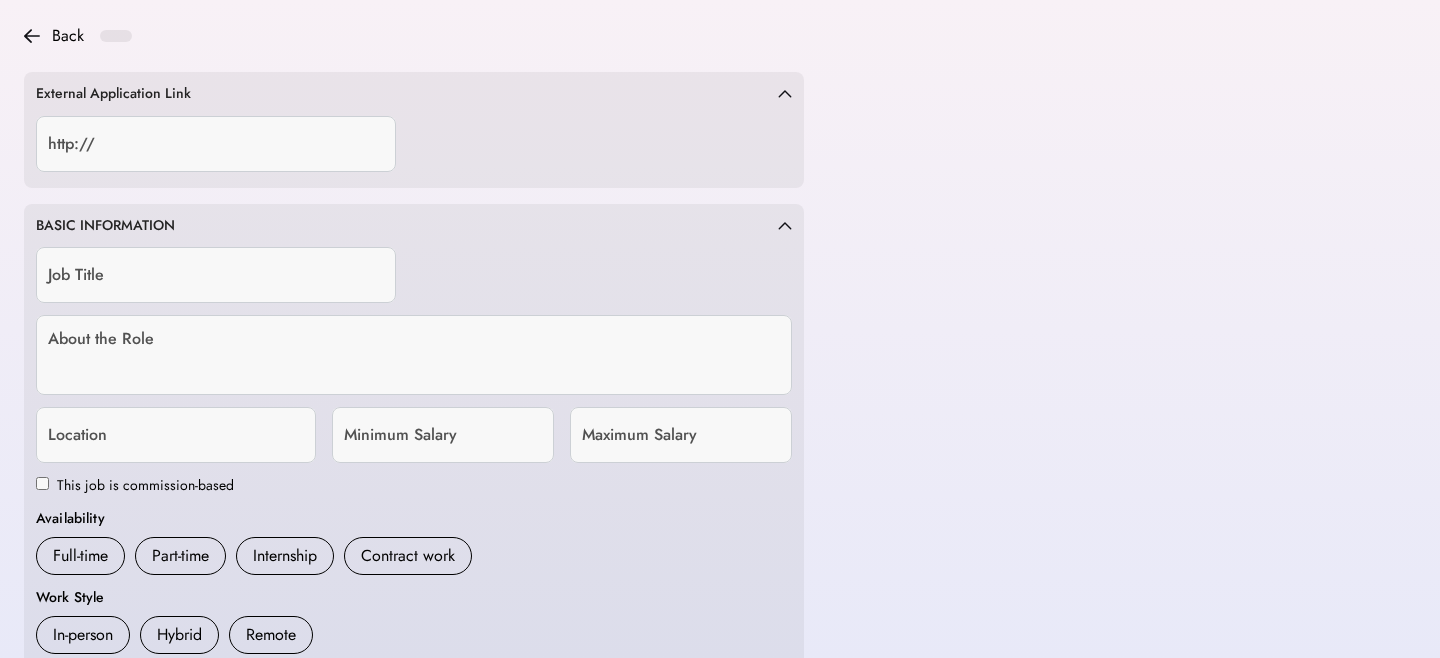 type on "**********" 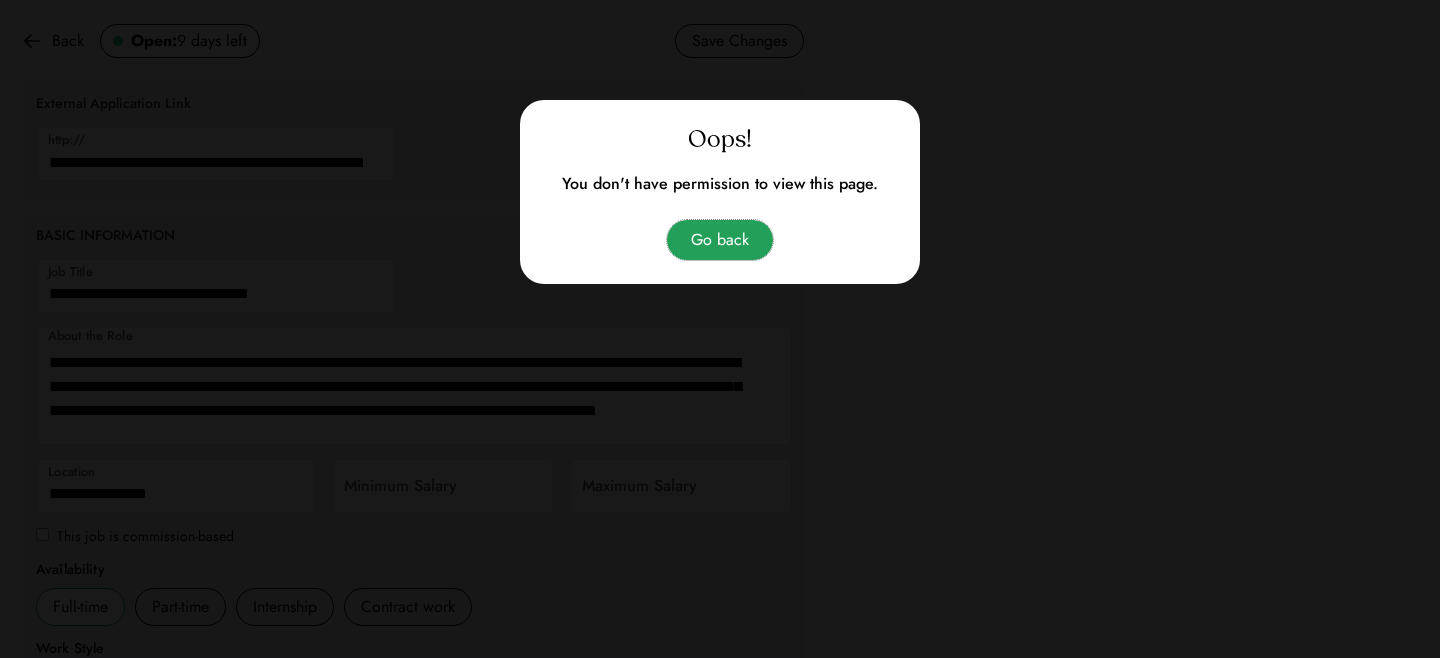 click on "Go back" at bounding box center [720, 240] 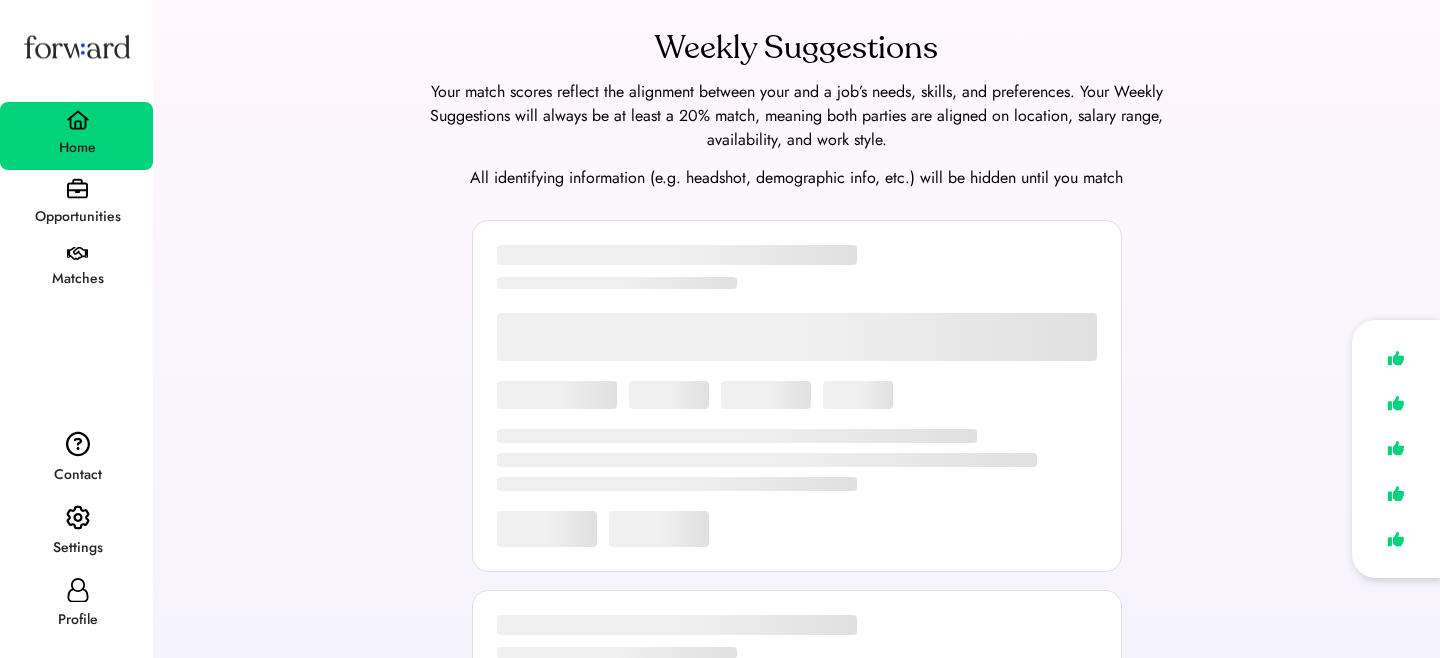 scroll, scrollTop: 0, scrollLeft: 0, axis: both 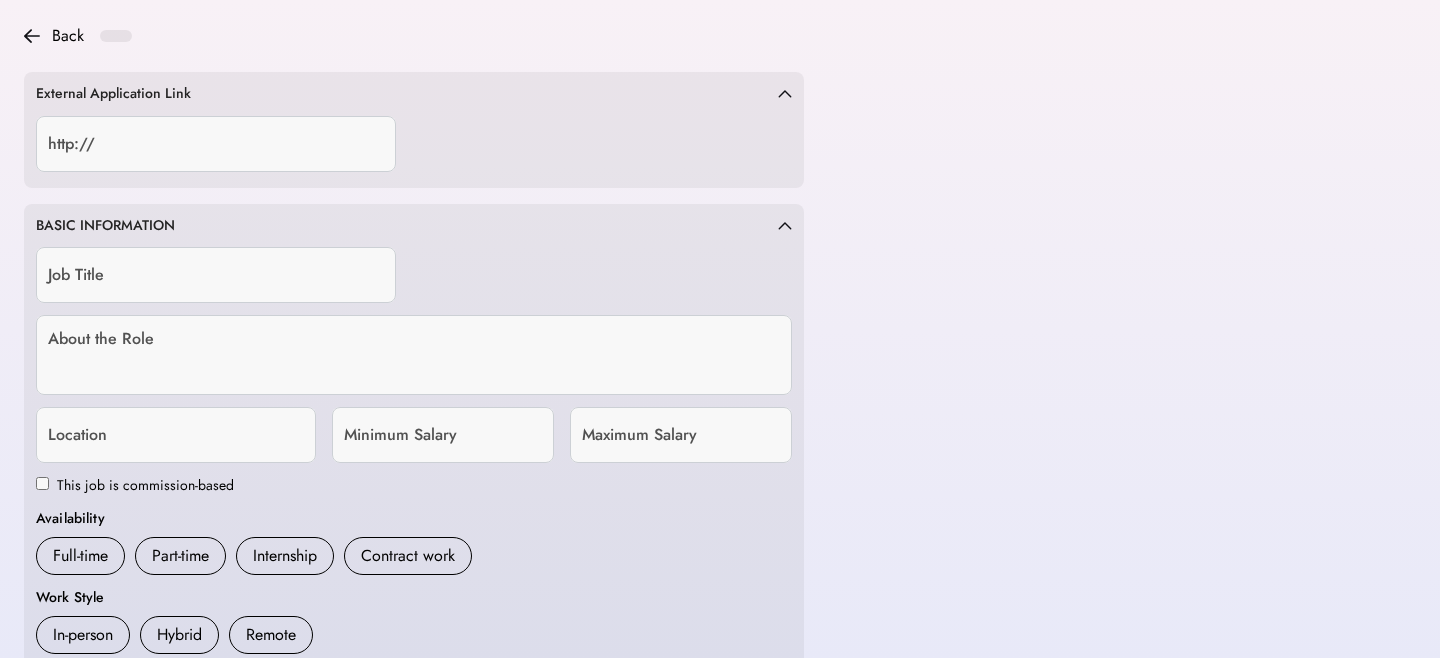 type on "**********" 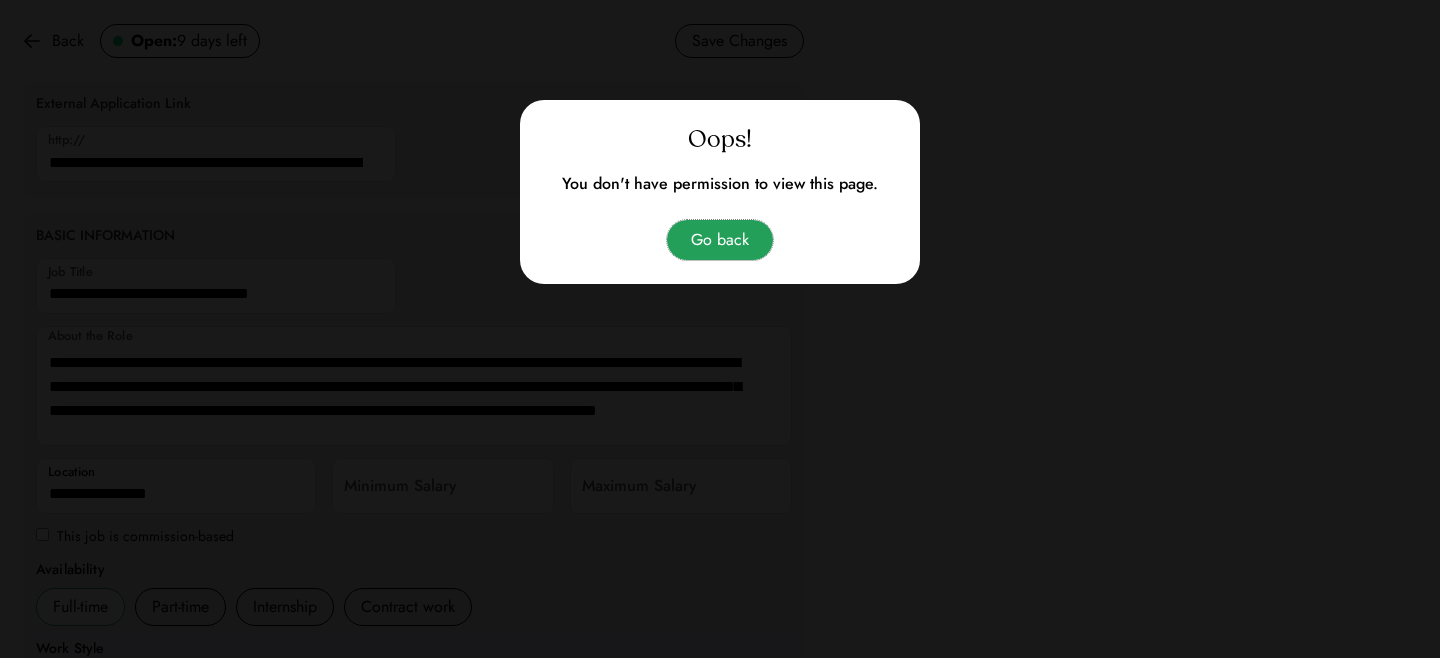 click on "Go back" at bounding box center [720, 240] 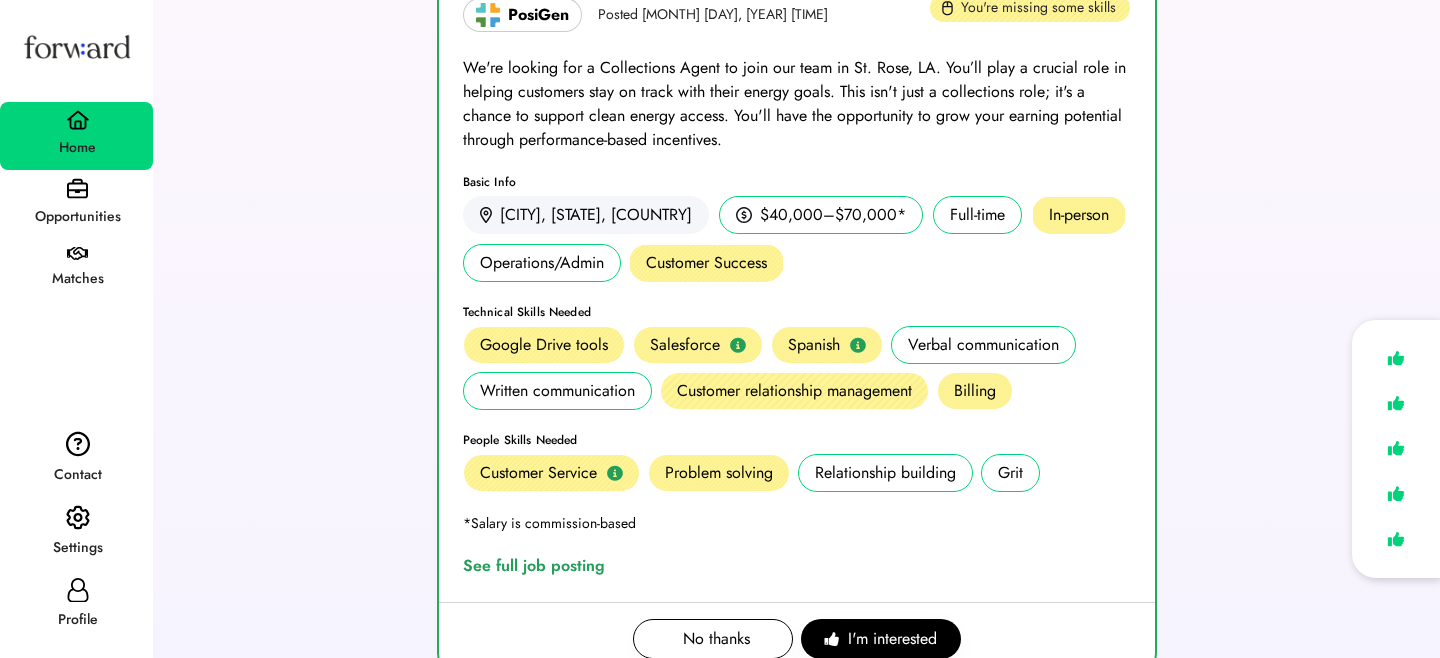 scroll, scrollTop: 433, scrollLeft: 0, axis: vertical 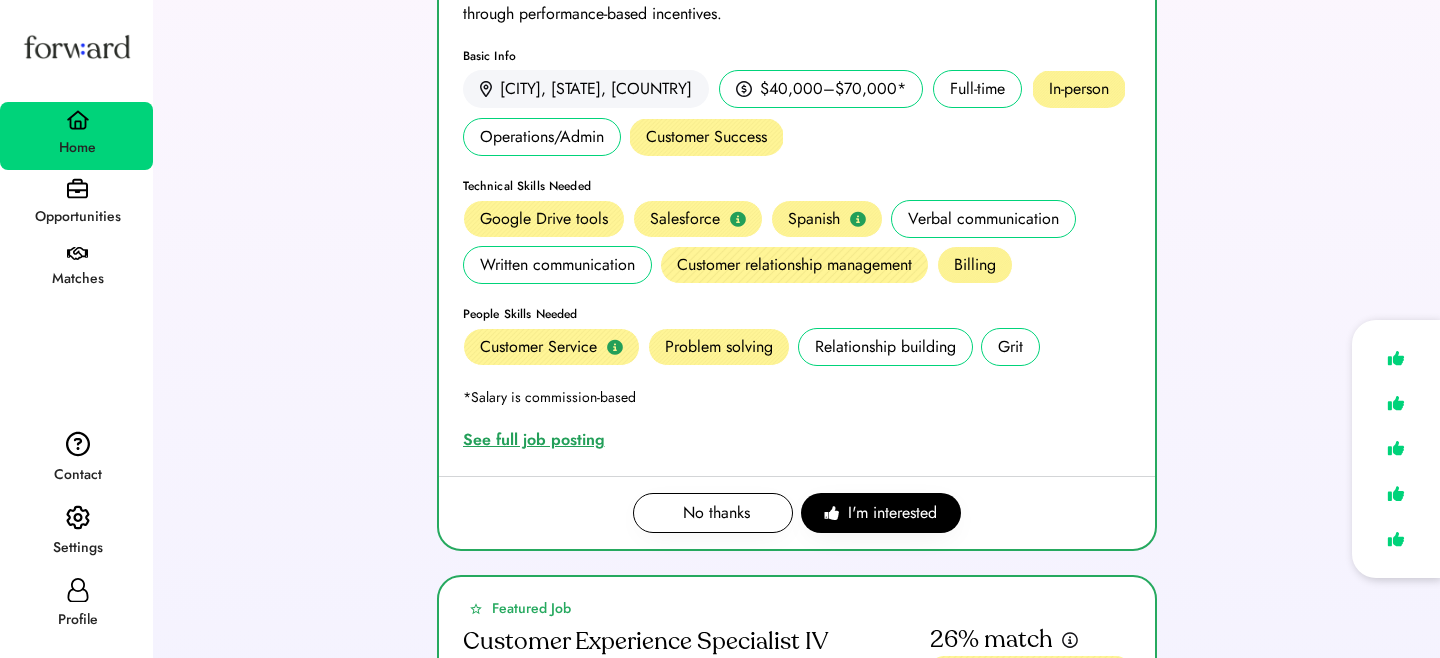 click on "See full job posting" at bounding box center [538, 440] 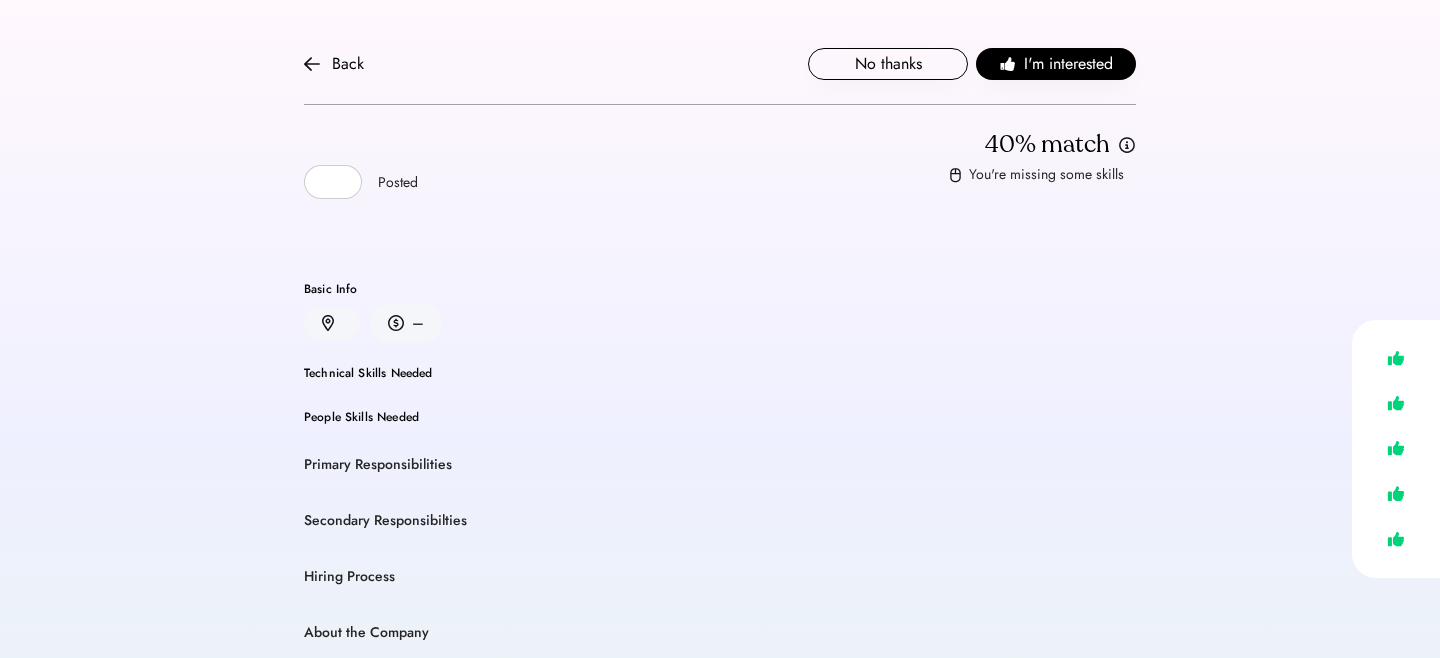 scroll, scrollTop: 0, scrollLeft: 0, axis: both 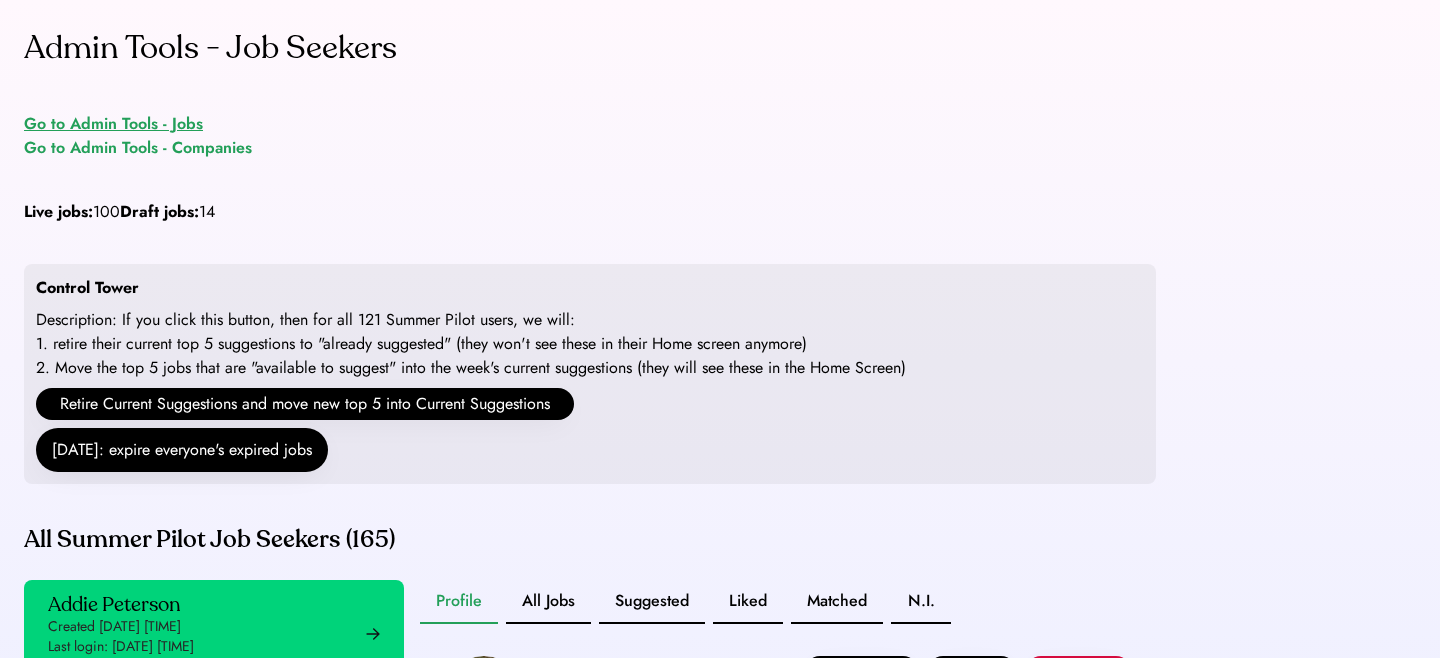 click on "Go to Admin Tools - Jobs" at bounding box center [113, 124] 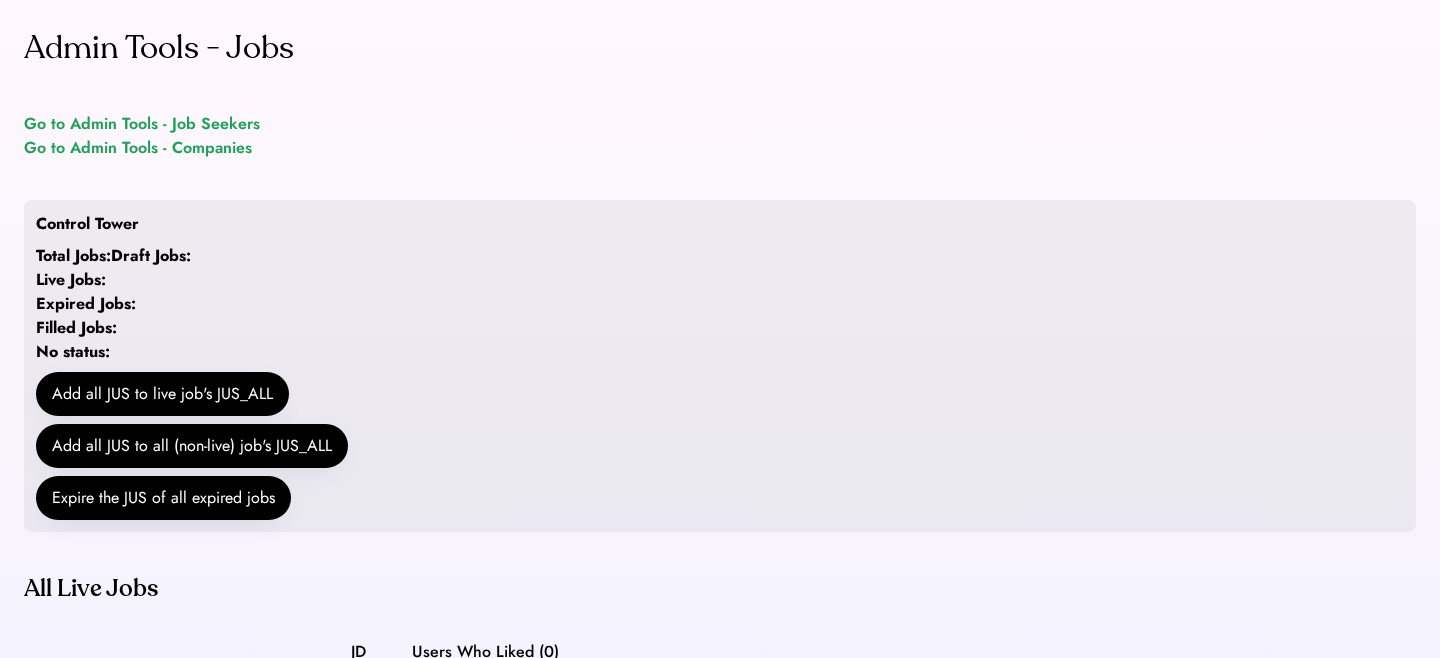 scroll, scrollTop: 0, scrollLeft: 0, axis: both 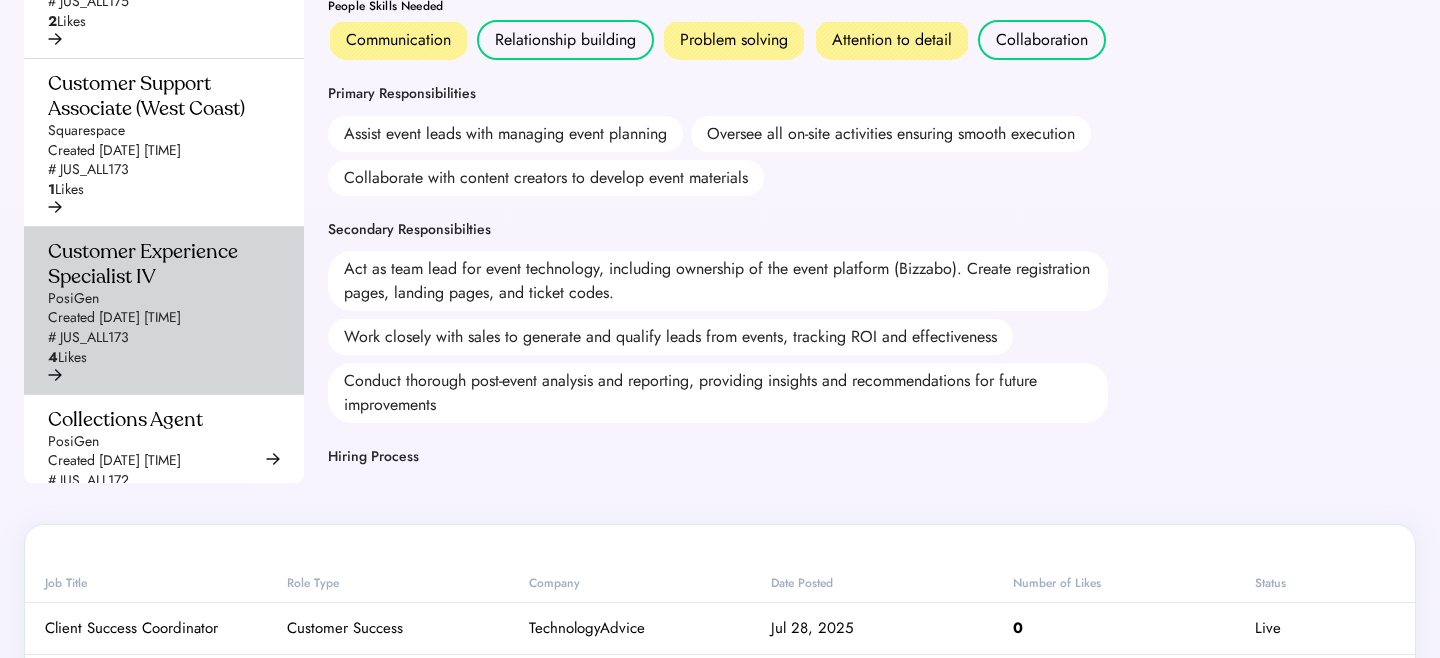click on "Created Jul 15, 2025 2:03 pm" at bounding box center [114, 318] 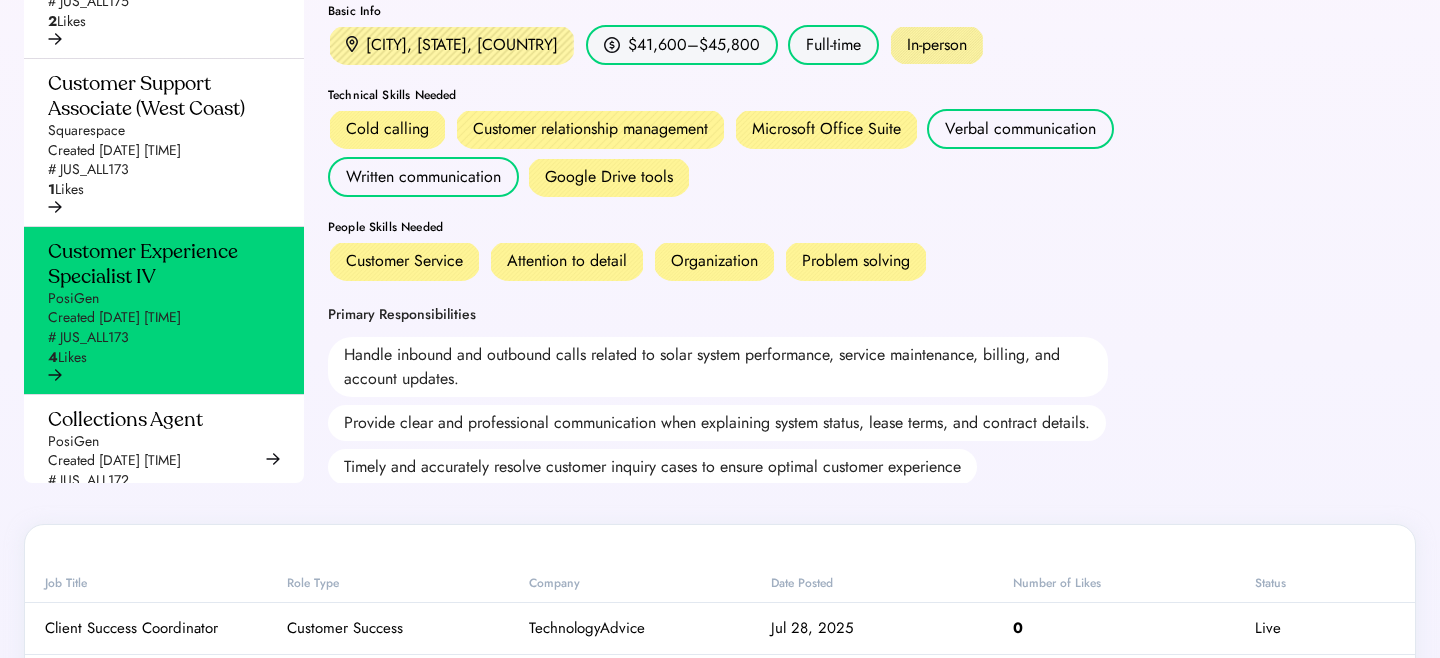 scroll, scrollTop: 0, scrollLeft: 0, axis: both 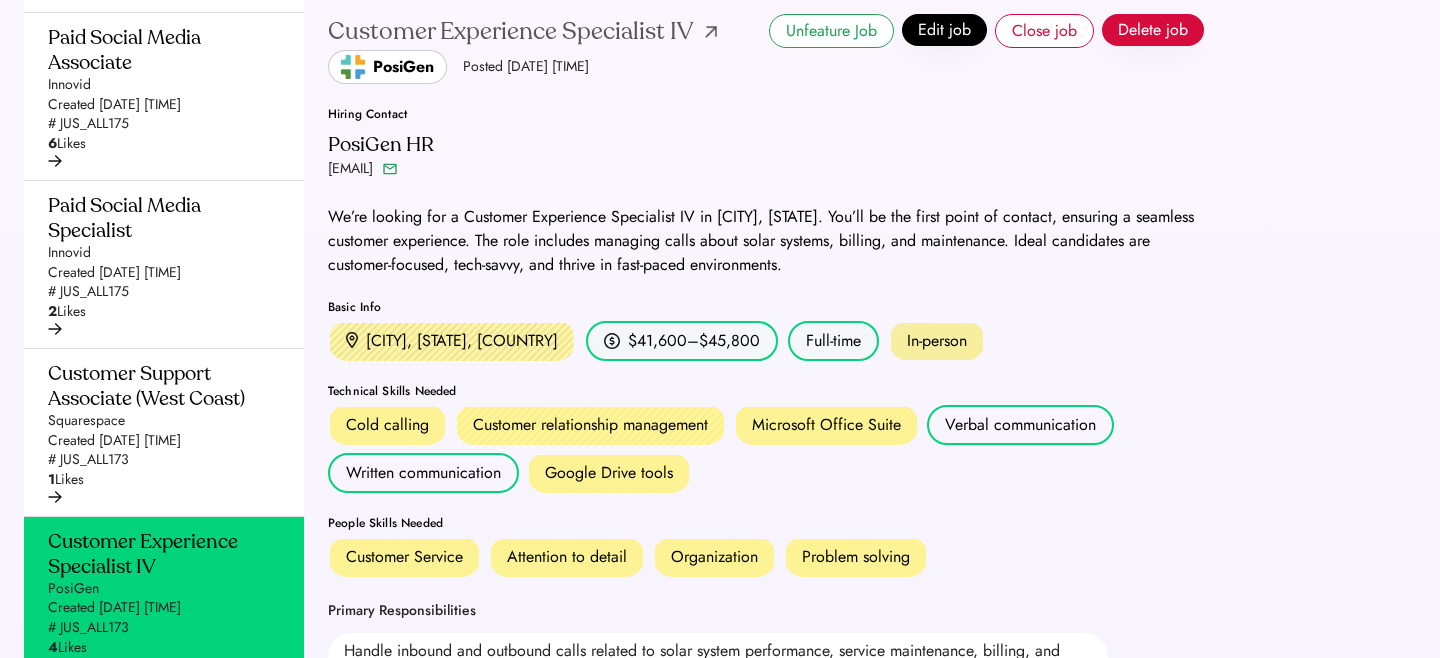 click 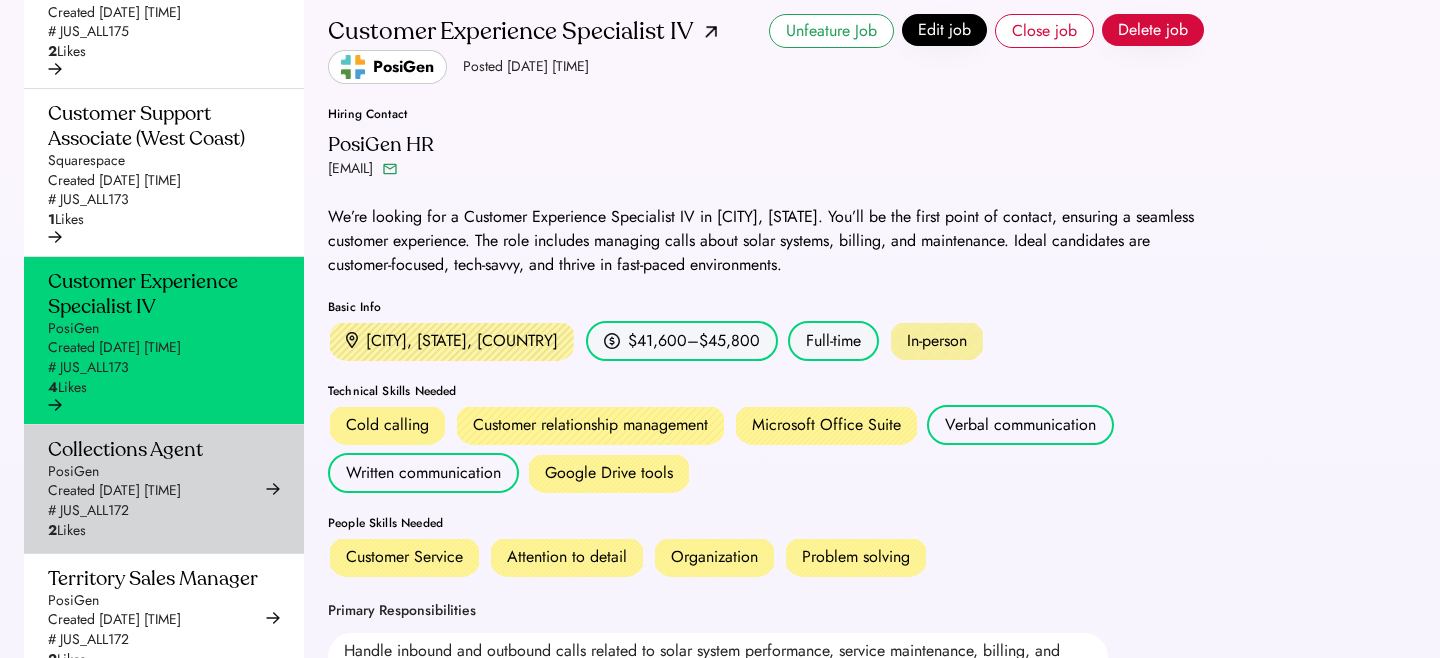 scroll, scrollTop: 7906, scrollLeft: 0, axis: vertical 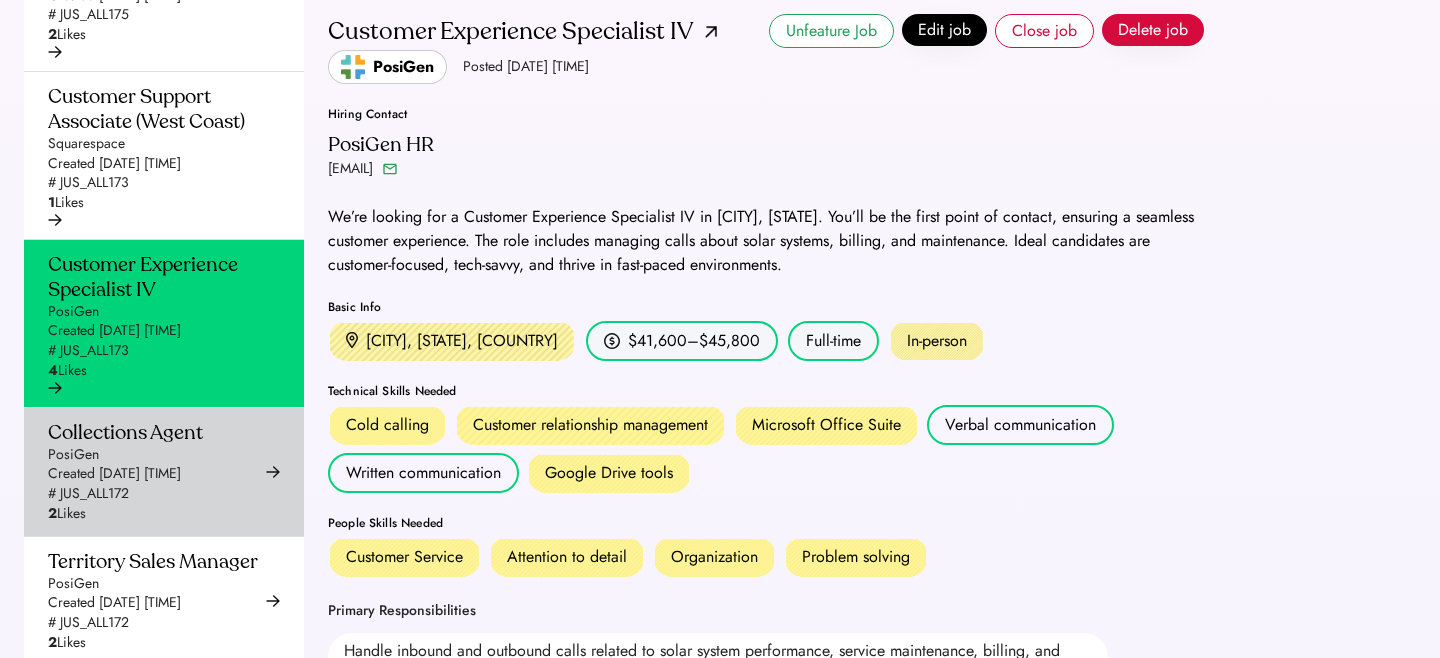 click on "Collections Agent PosiGen Created Jul 17, 2025 2:28 pm # JUS_ALL172 2  Likes" at bounding box center [125, 472] 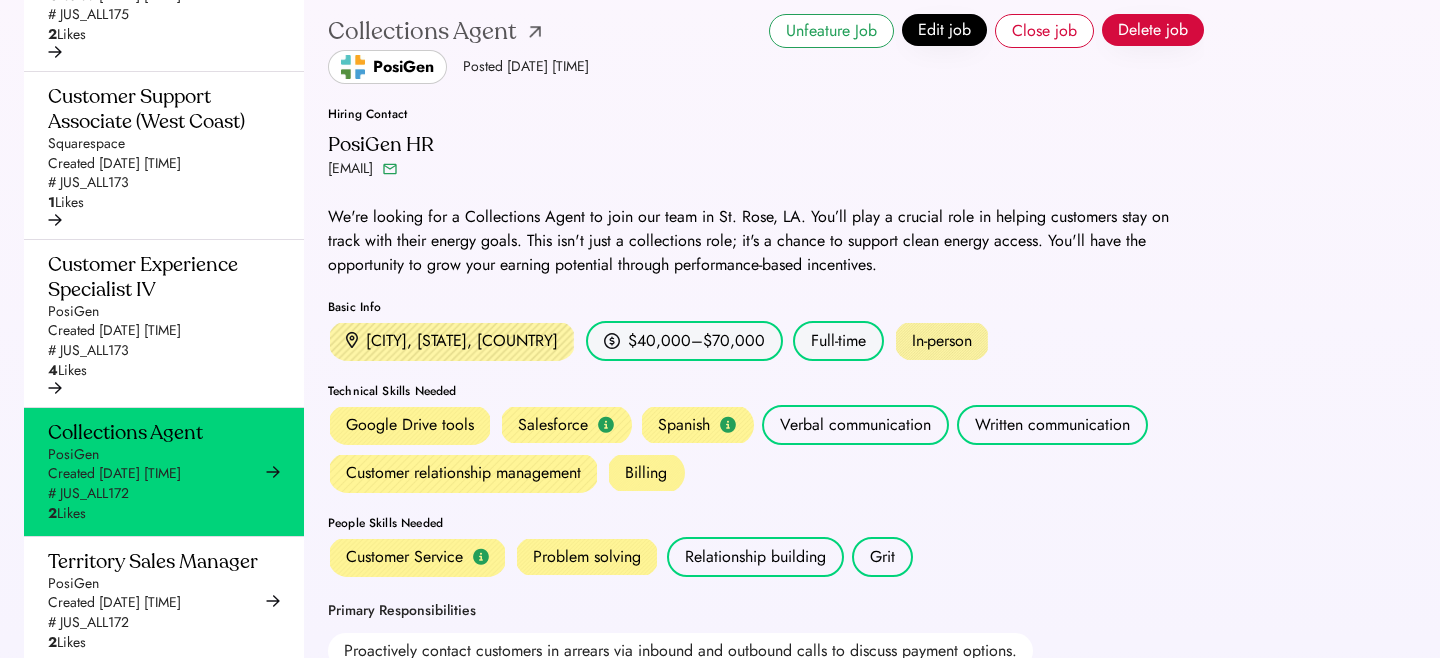 click 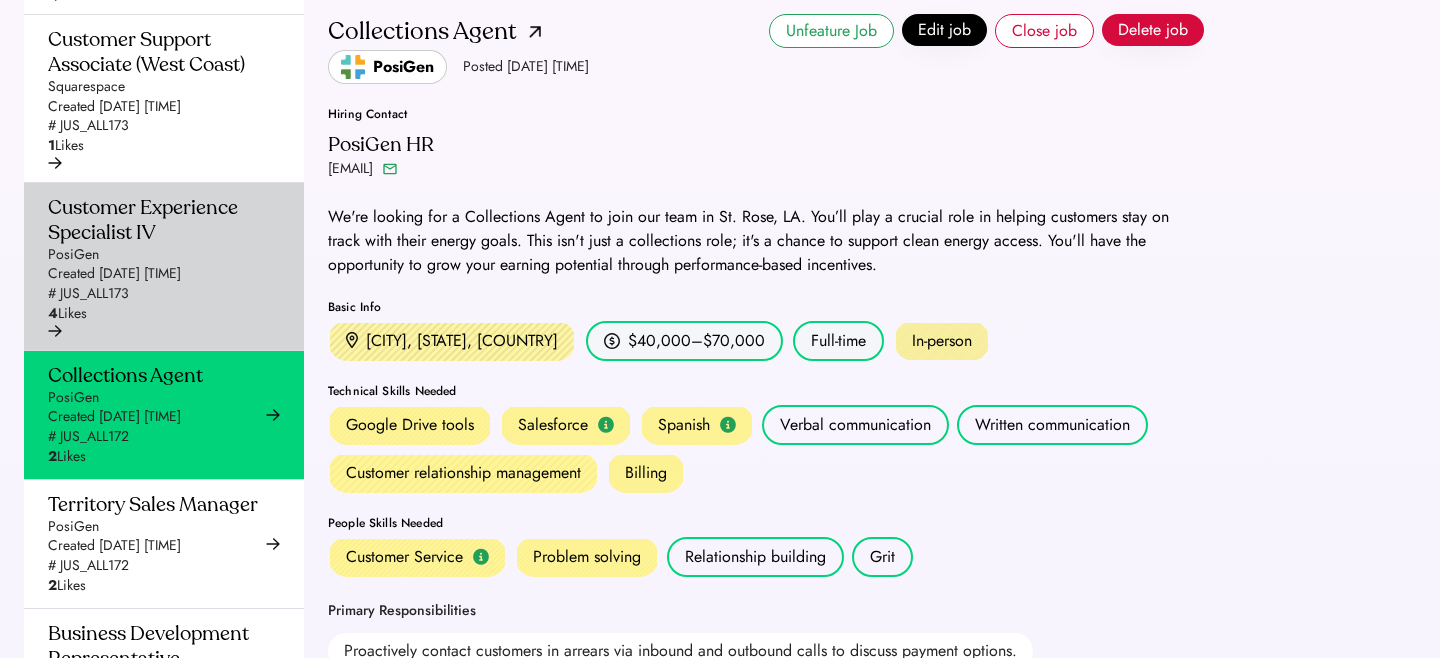 scroll, scrollTop: 8026, scrollLeft: 0, axis: vertical 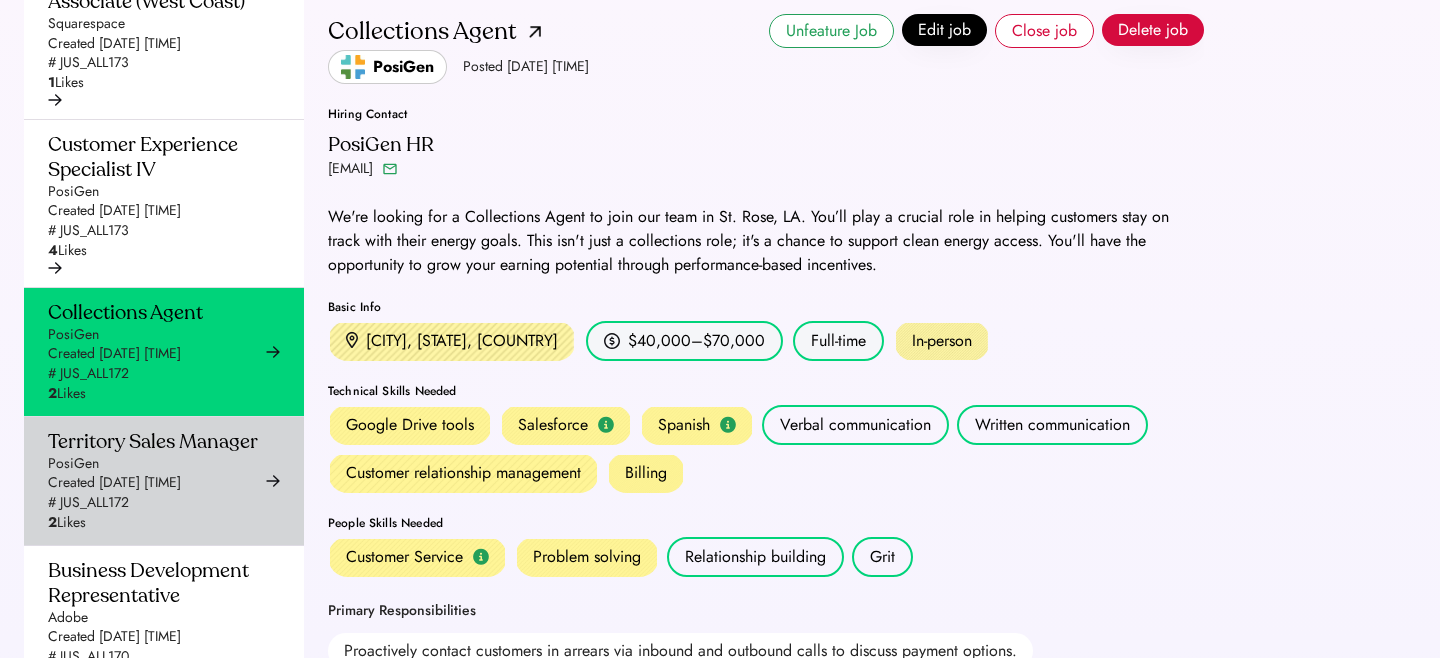 click on "Territory Sales Manager PosiGen Created Jul 17, 2025 2:50 pm # JUS_ALL172 2  Likes" at bounding box center (153, 481) 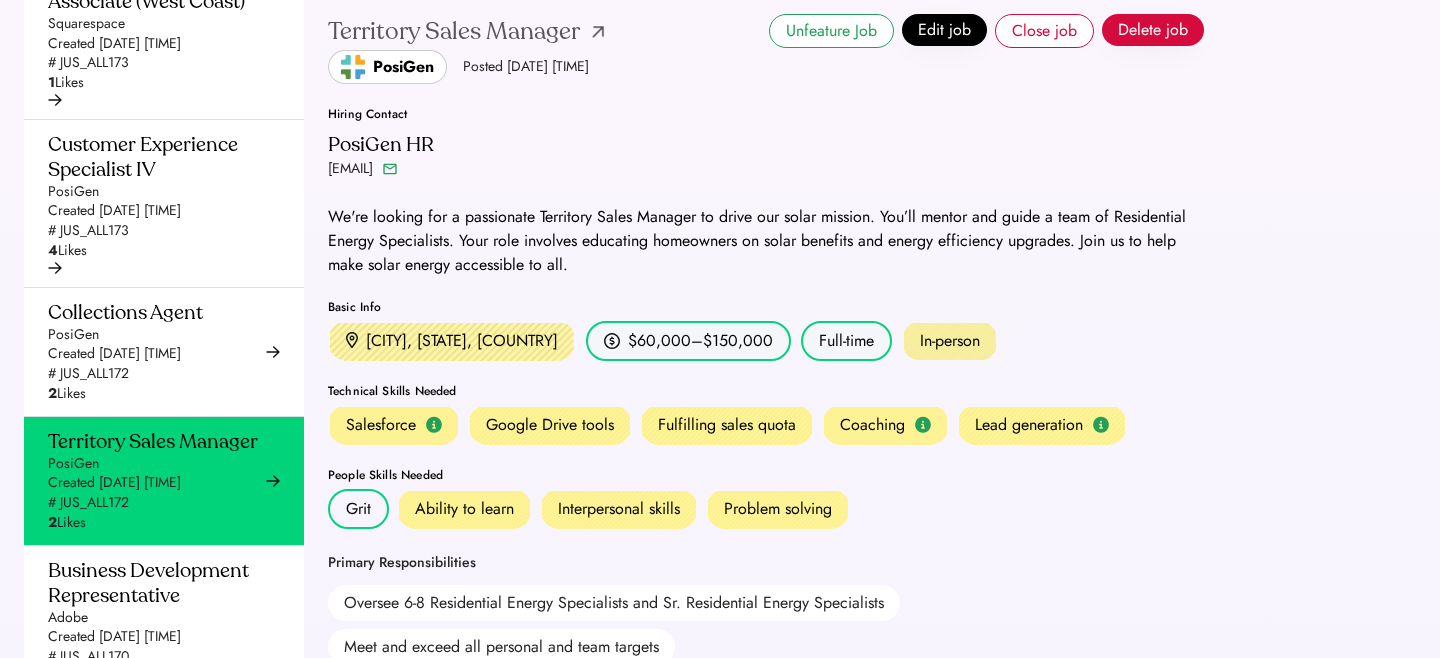 click 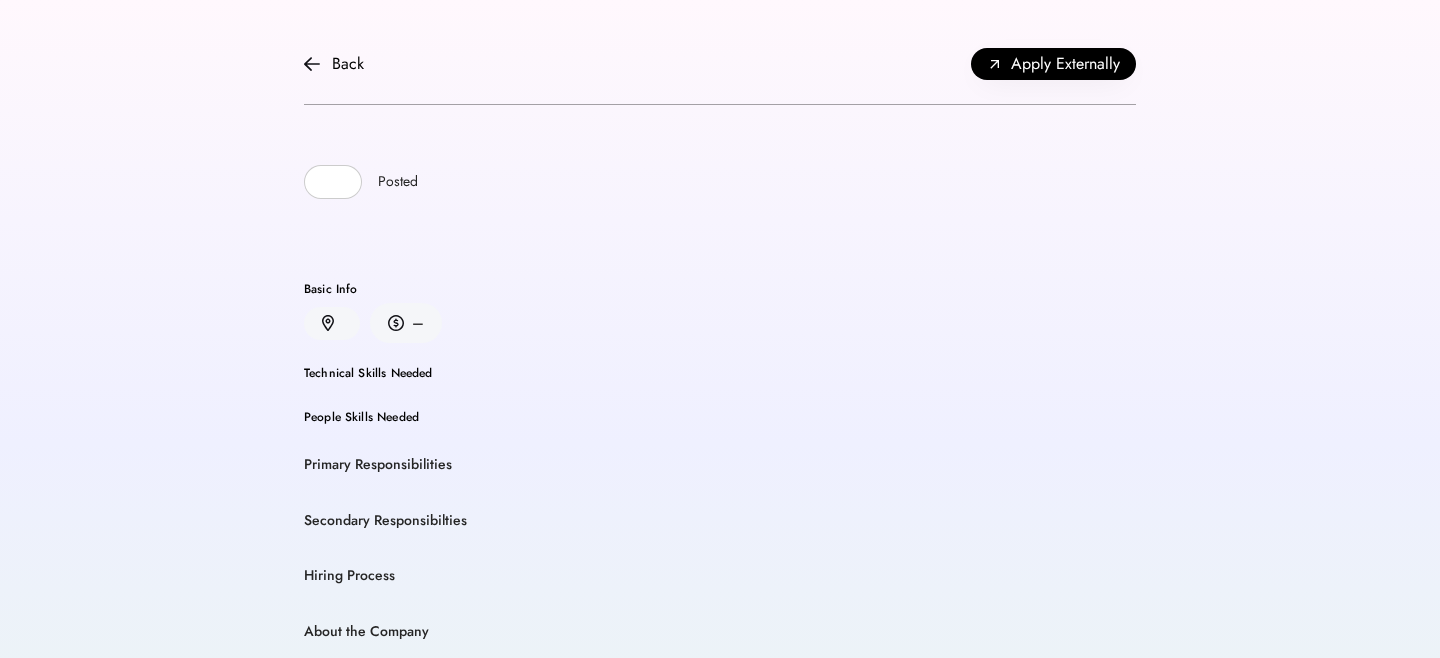 scroll, scrollTop: 0, scrollLeft: 0, axis: both 